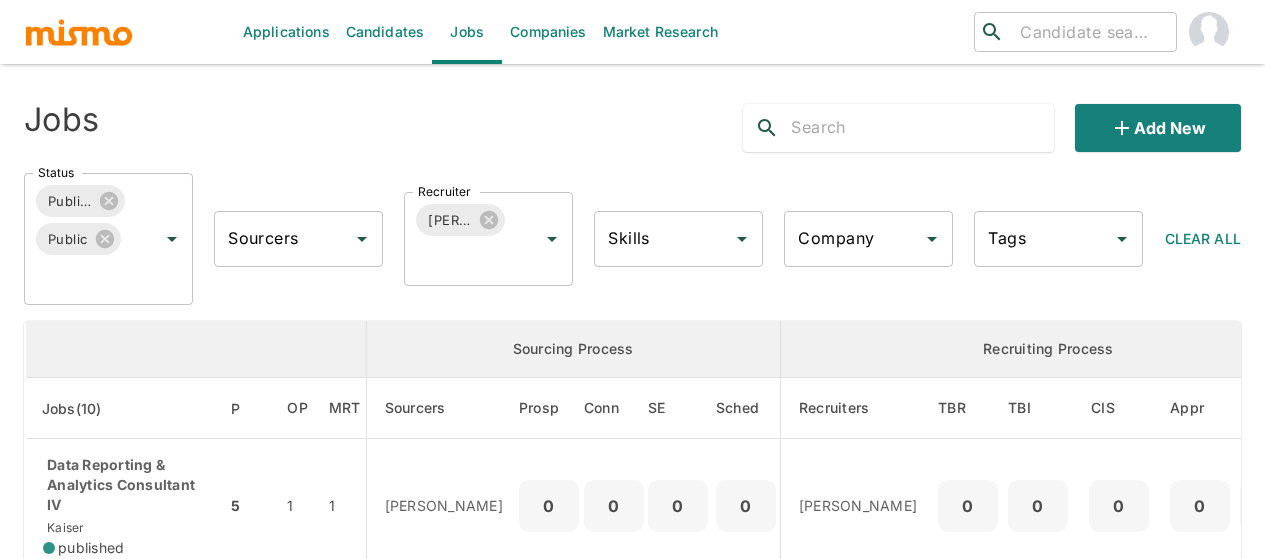 scroll, scrollTop: 0, scrollLeft: 0, axis: both 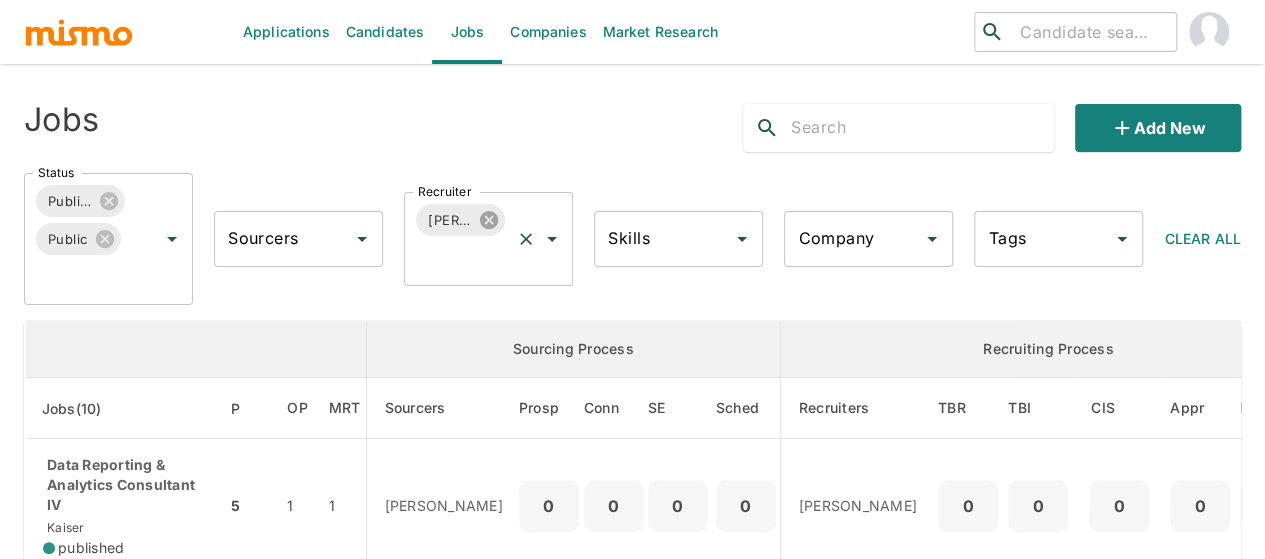 click 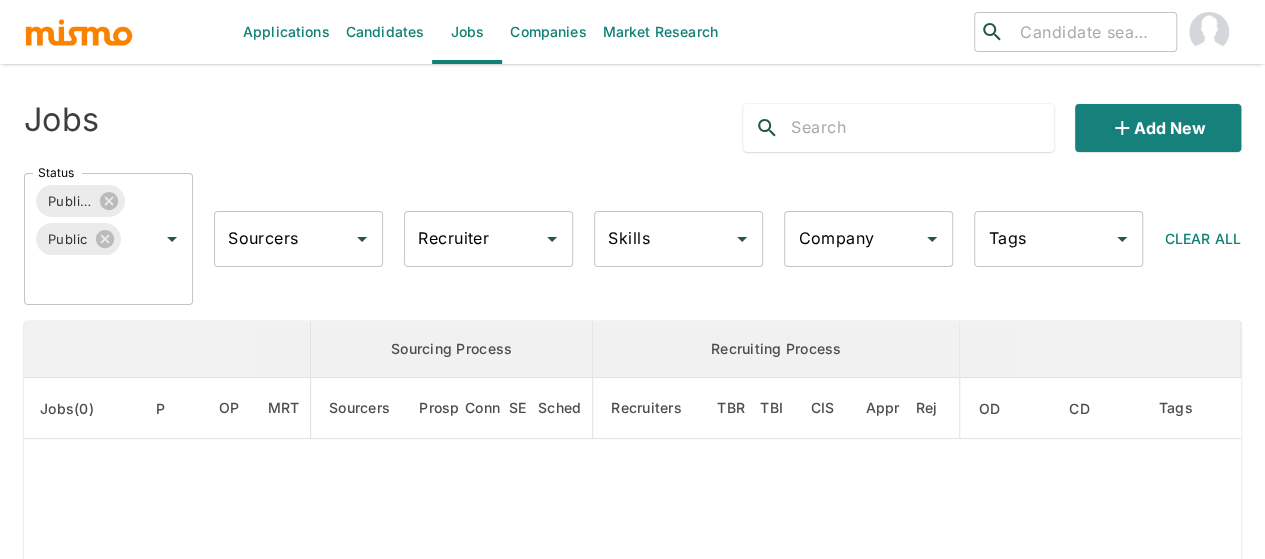 click on "Recruiter Recruiter" at bounding box center (488, 239) 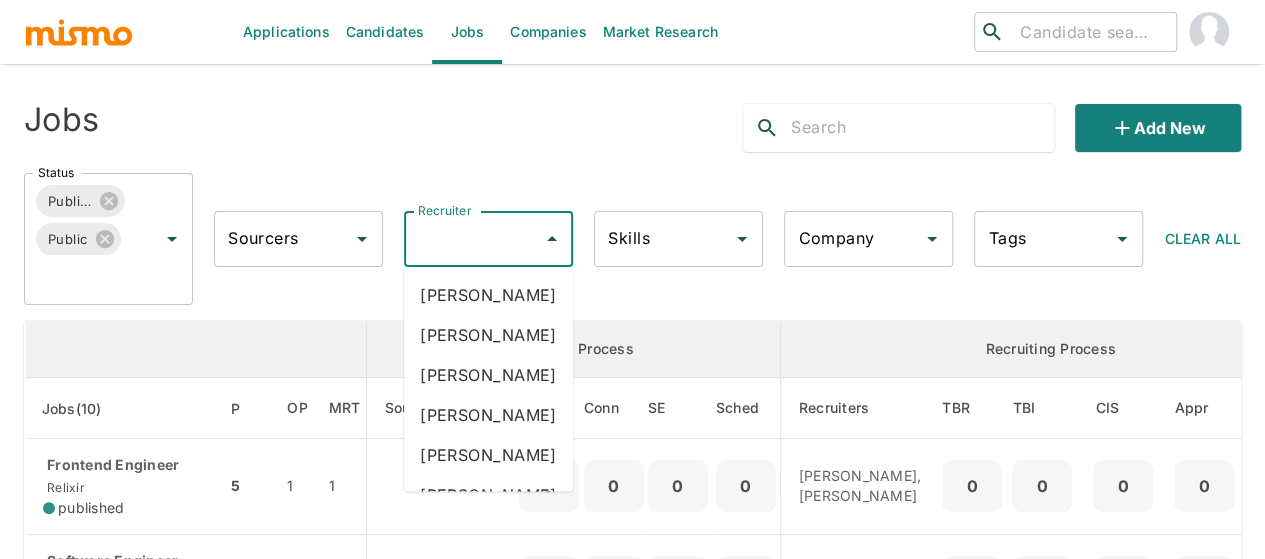 click on "Recruiter" at bounding box center [473, 239] 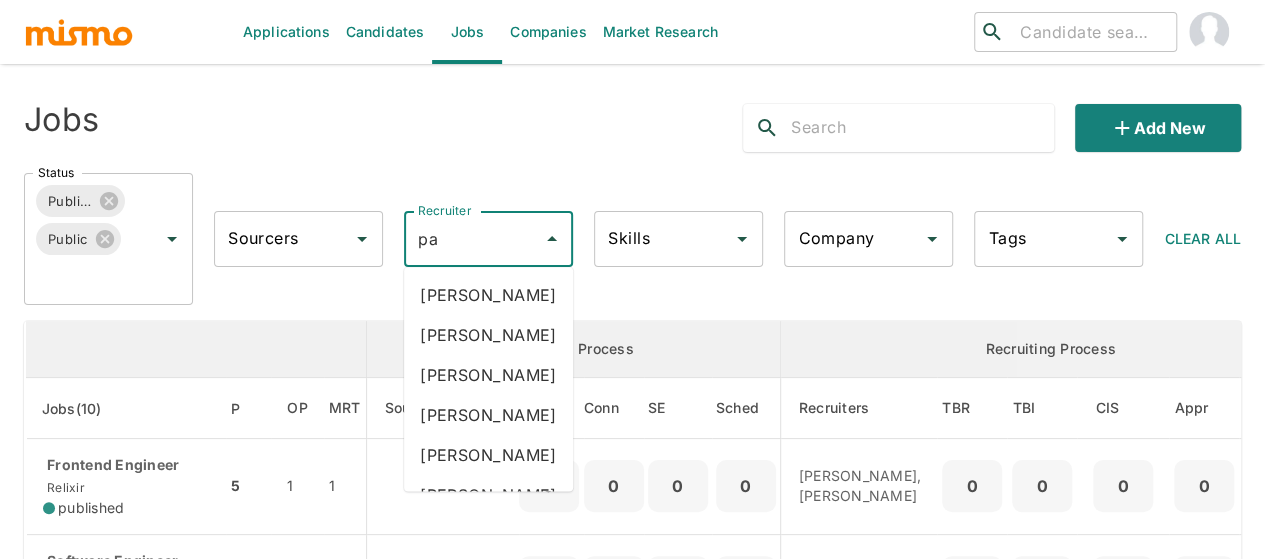 type on "pao" 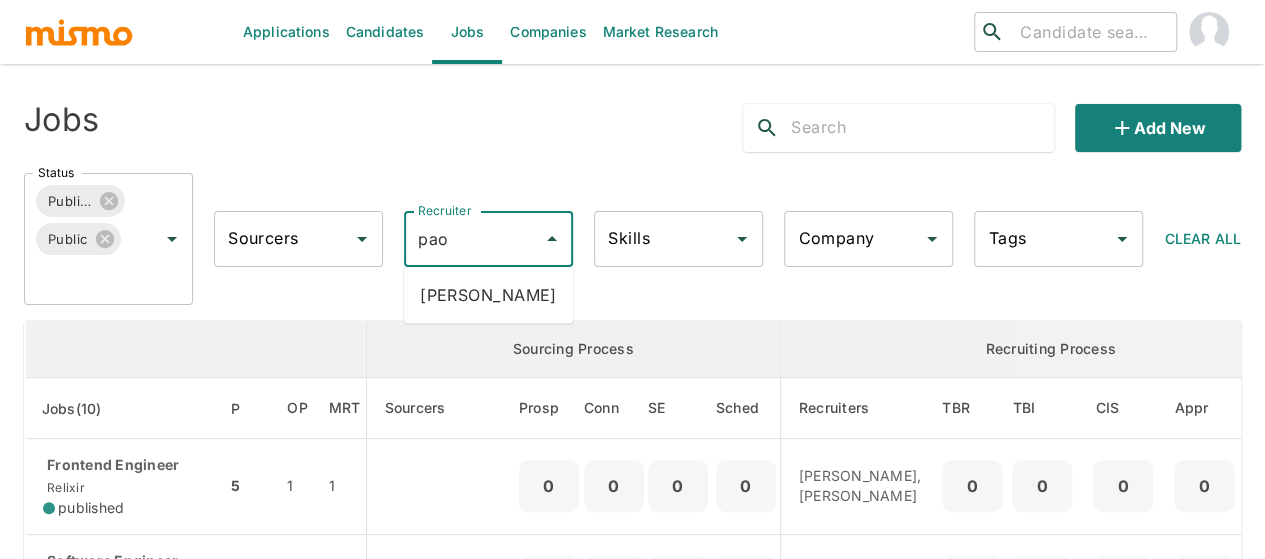 click on "Paola Pacheco" at bounding box center (488, 295) 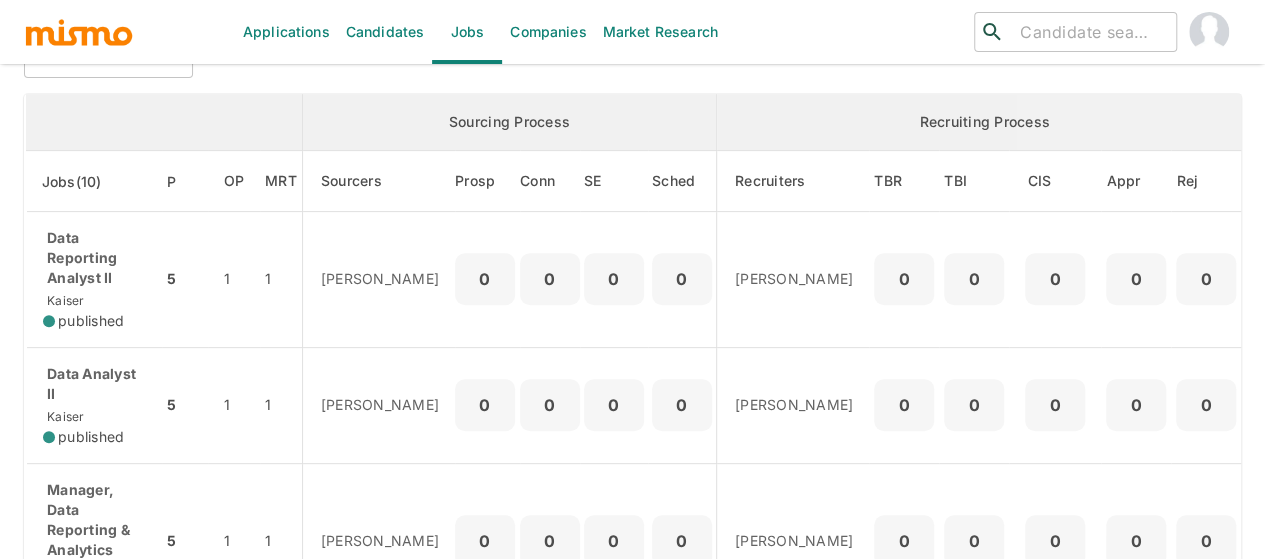 scroll, scrollTop: 200, scrollLeft: 0, axis: vertical 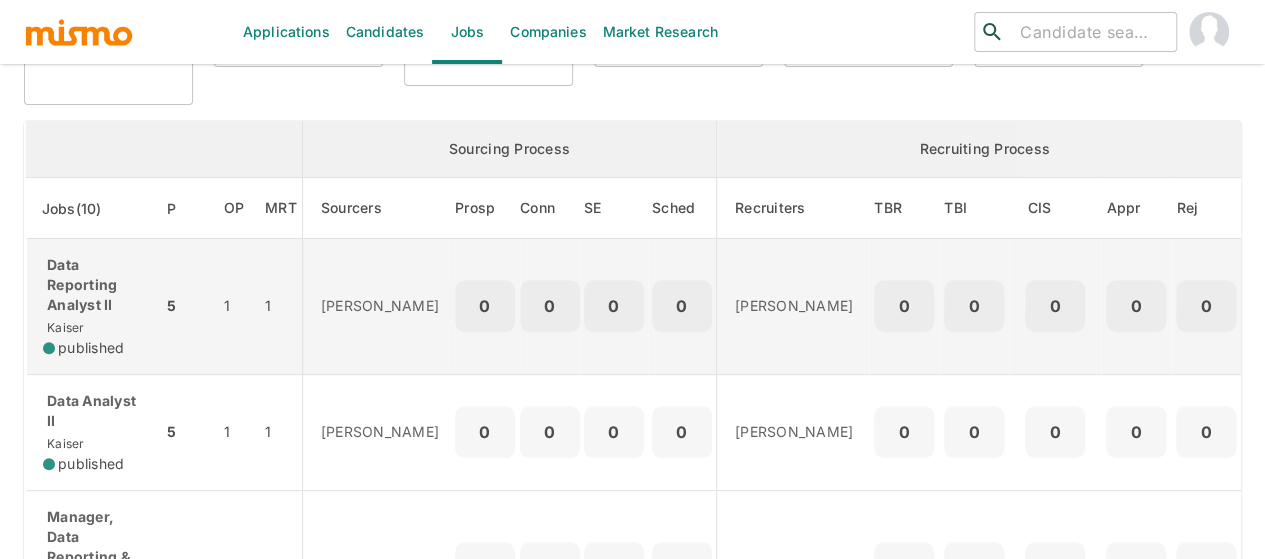 click on "Data Reporting Analyst II" at bounding box center [94, 285] 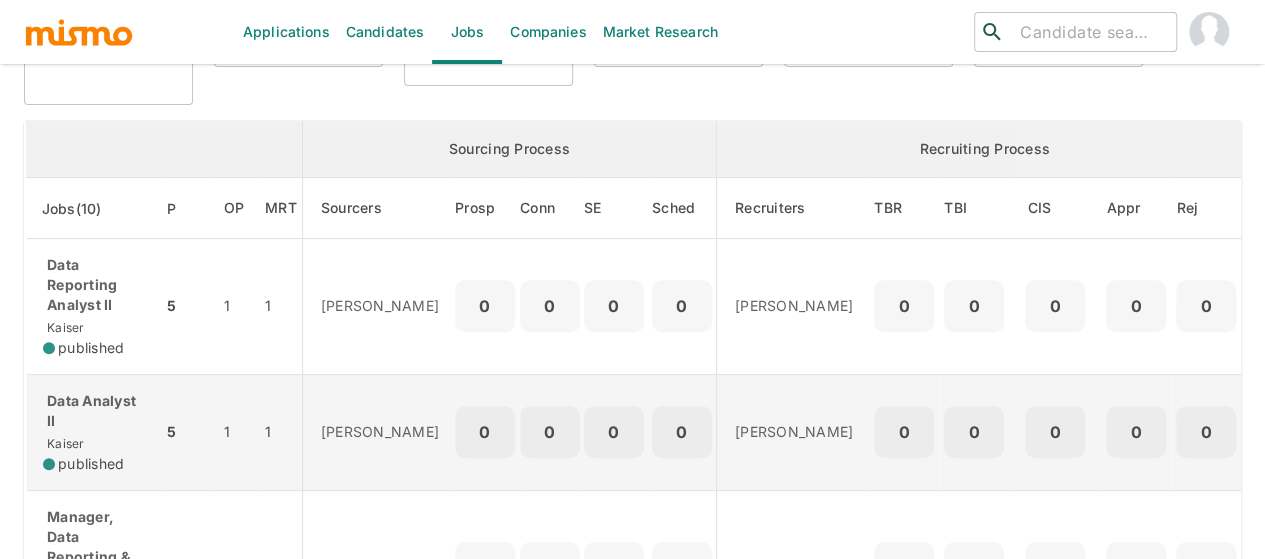 click on "Data Analyst II" at bounding box center (94, 411) 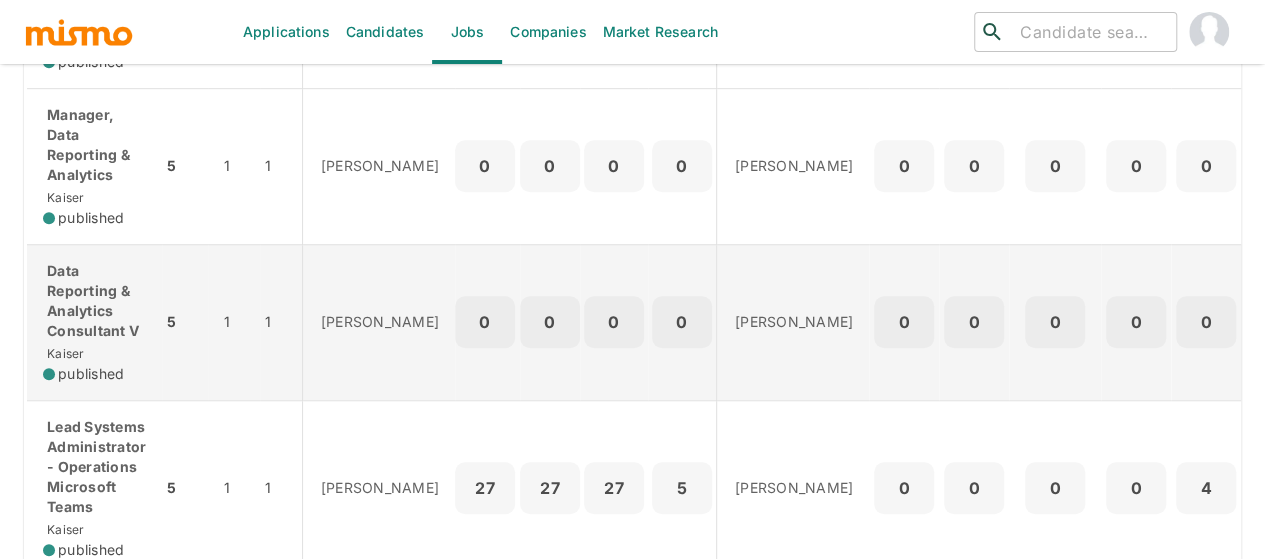 scroll, scrollTop: 700, scrollLeft: 0, axis: vertical 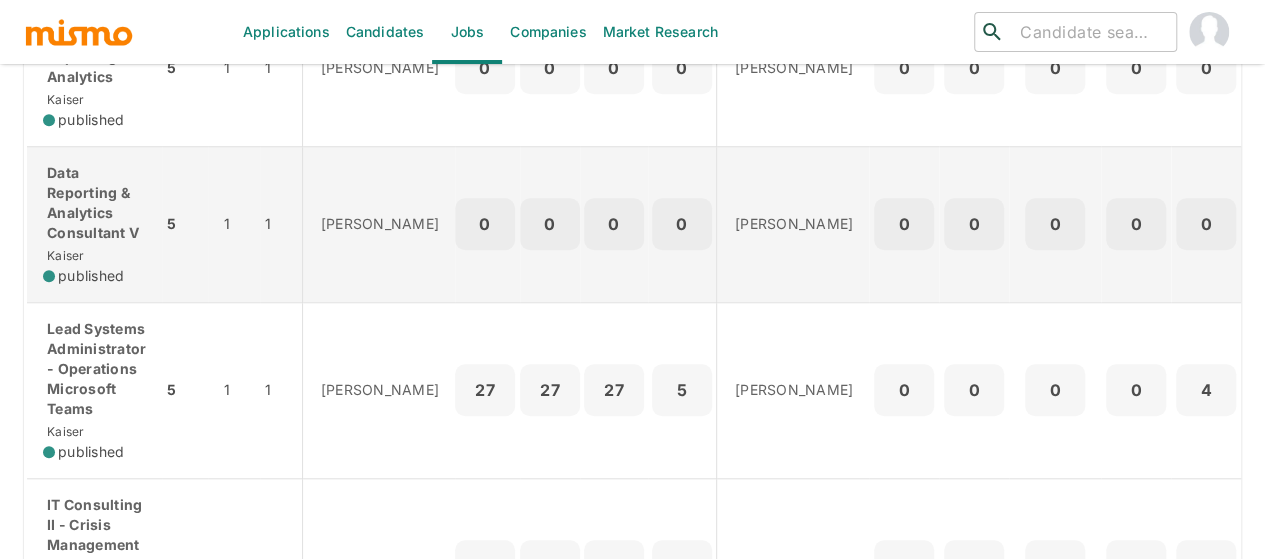 click on "Data Reporting & Analytics Consultant V" at bounding box center [94, 203] 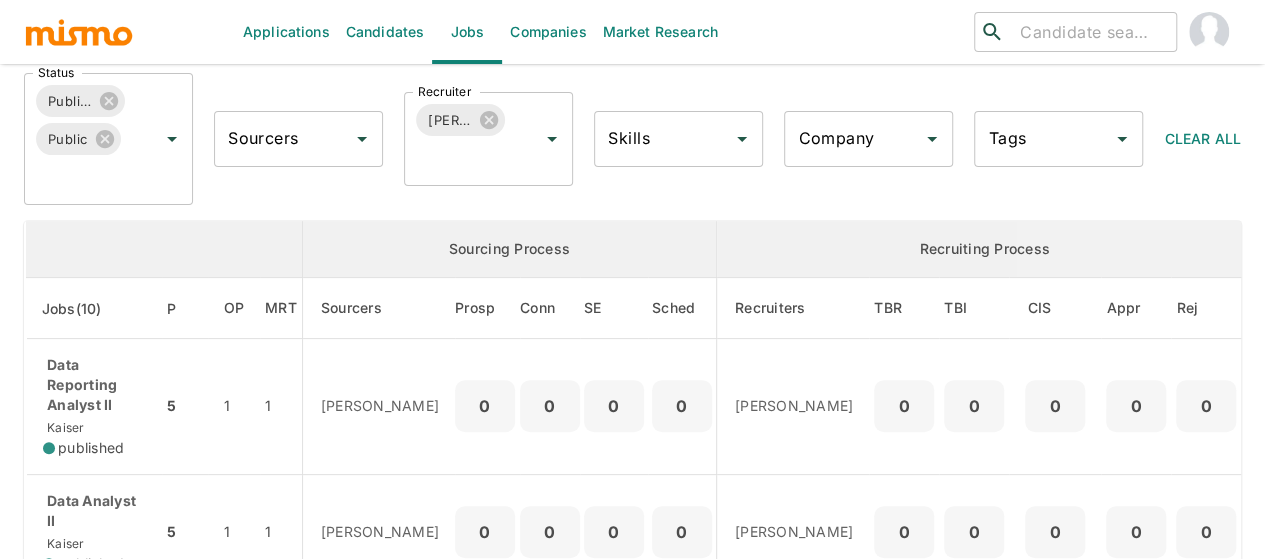 scroll, scrollTop: 0, scrollLeft: 0, axis: both 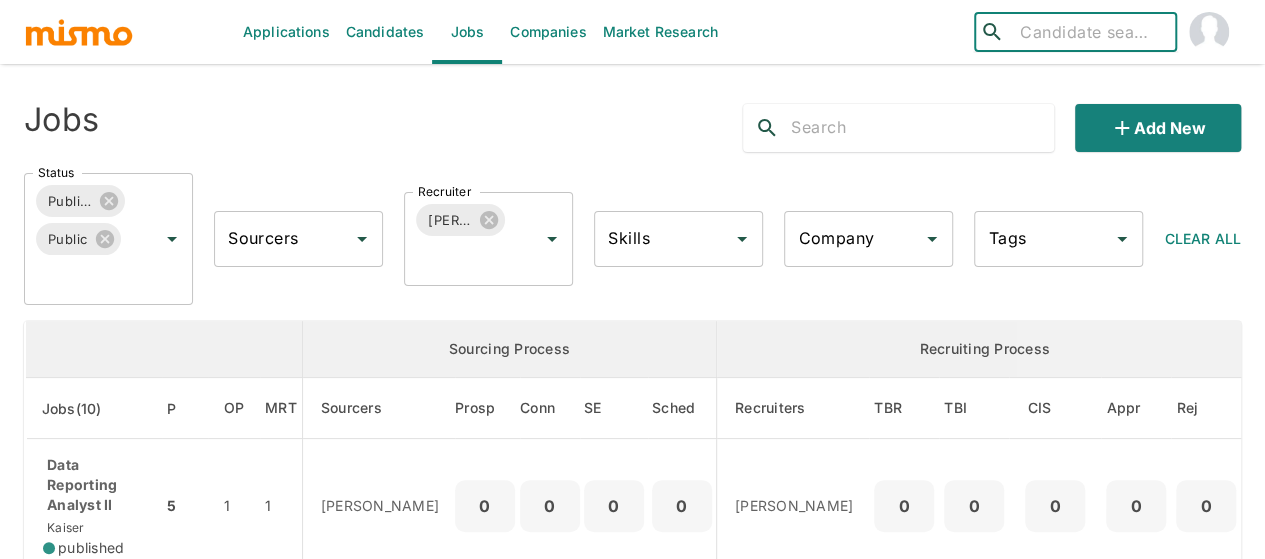 click at bounding box center (1090, 32) 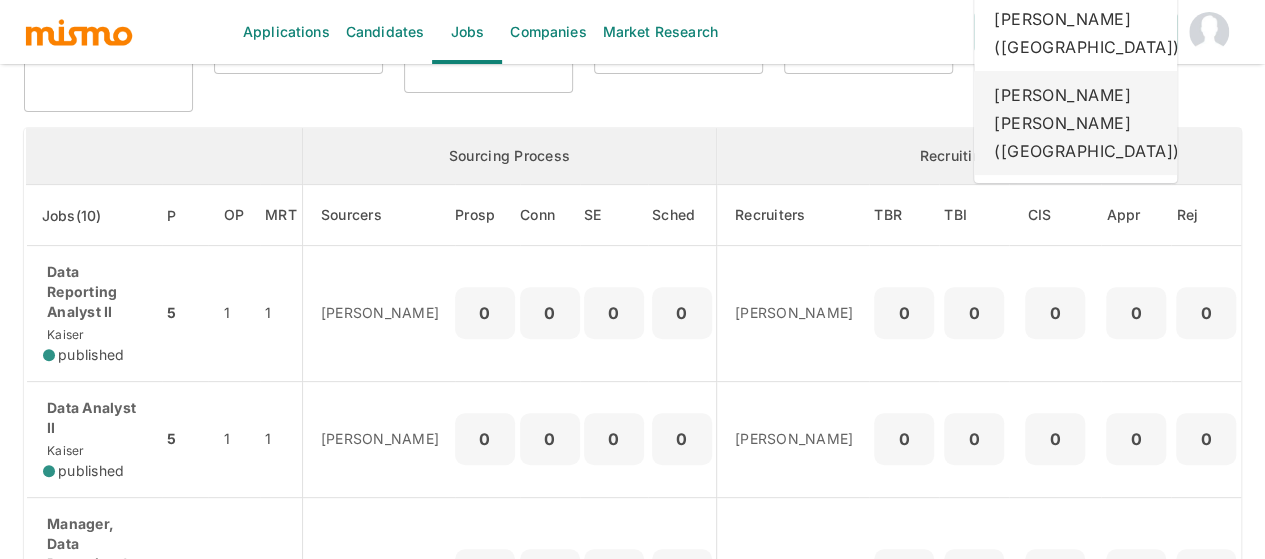 scroll, scrollTop: 300, scrollLeft: 0, axis: vertical 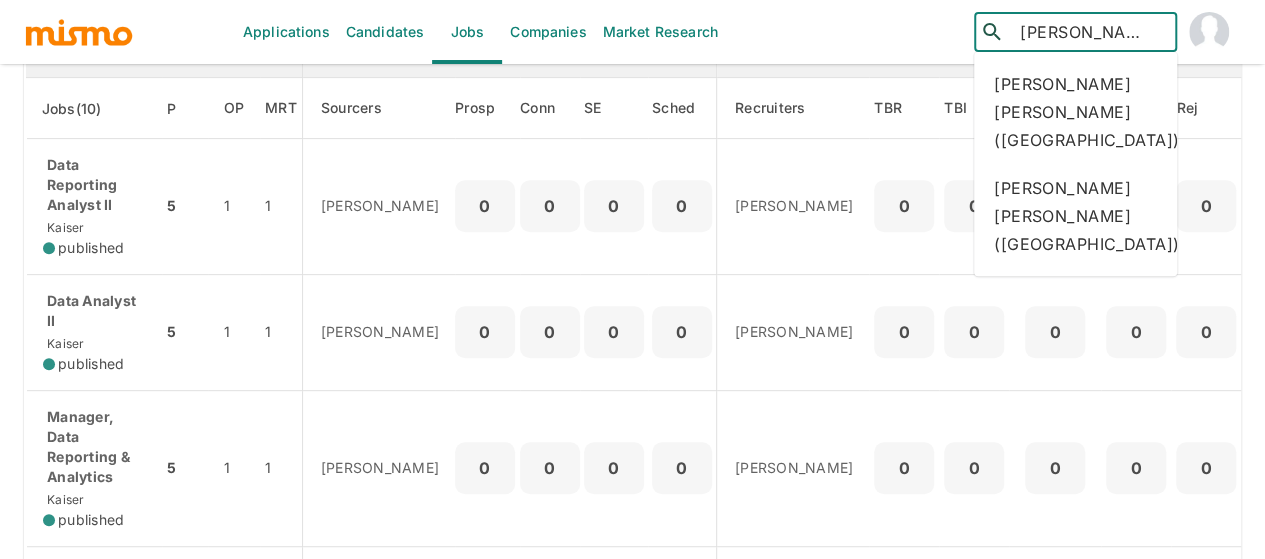 drag, startPoint x: 1068, startPoint y: 37, endPoint x: 1013, endPoint y: 32, distance: 55.226807 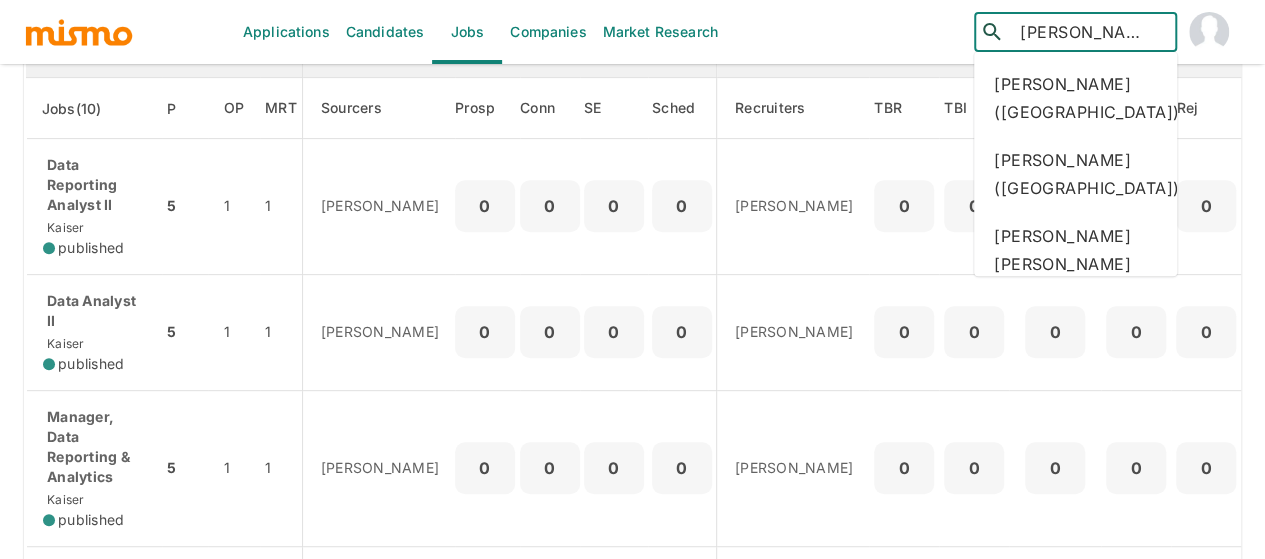 click on "paula" at bounding box center [1090, 32] 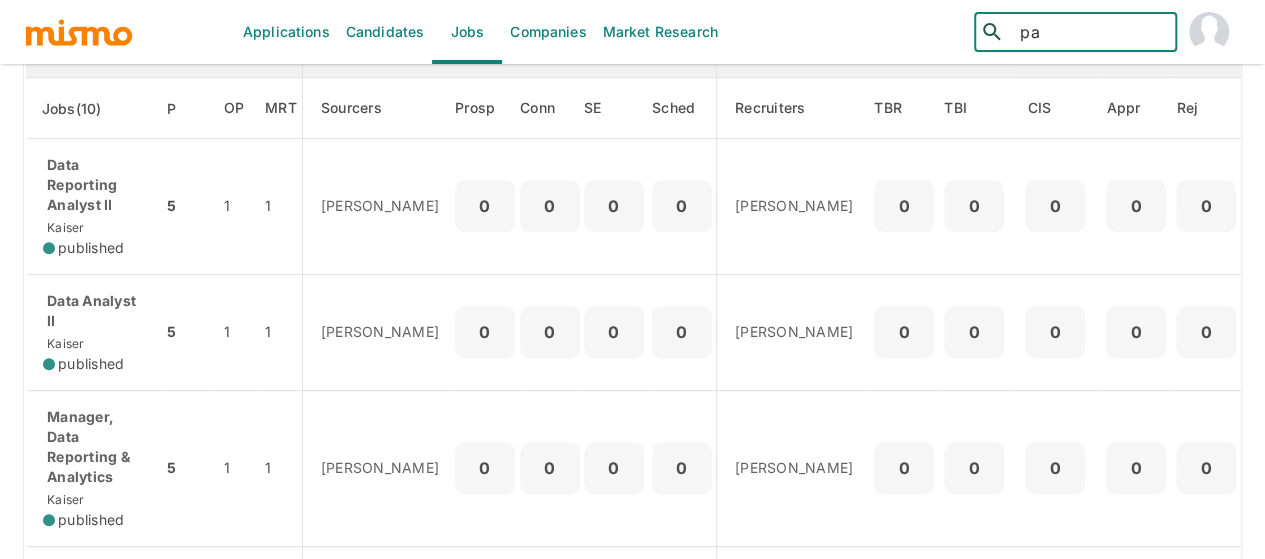 type on "p" 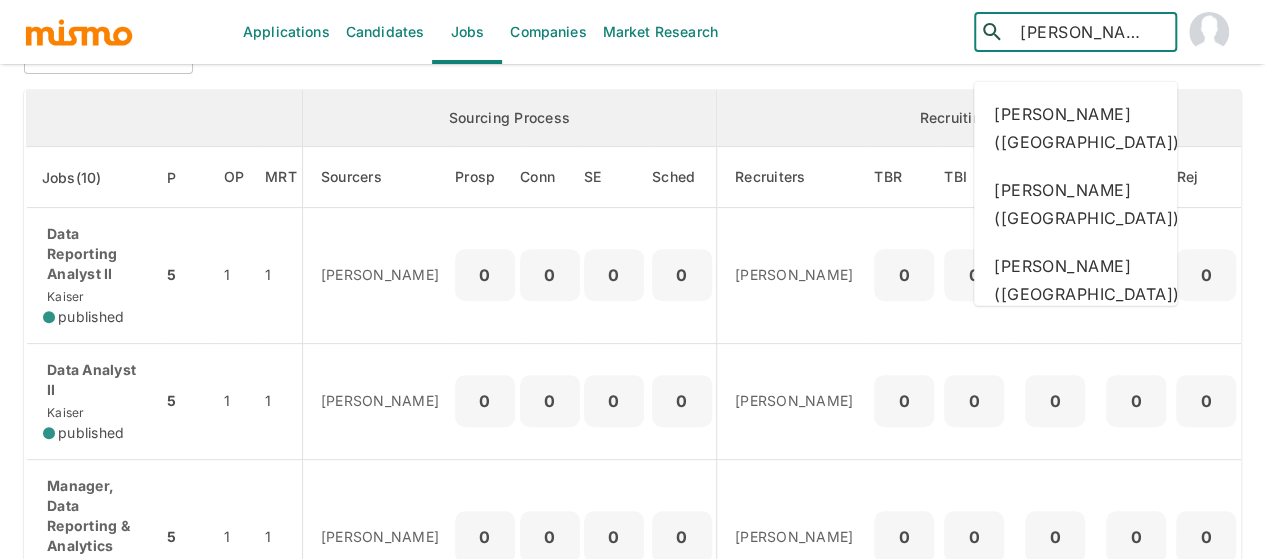 scroll, scrollTop: 200, scrollLeft: 0, axis: vertical 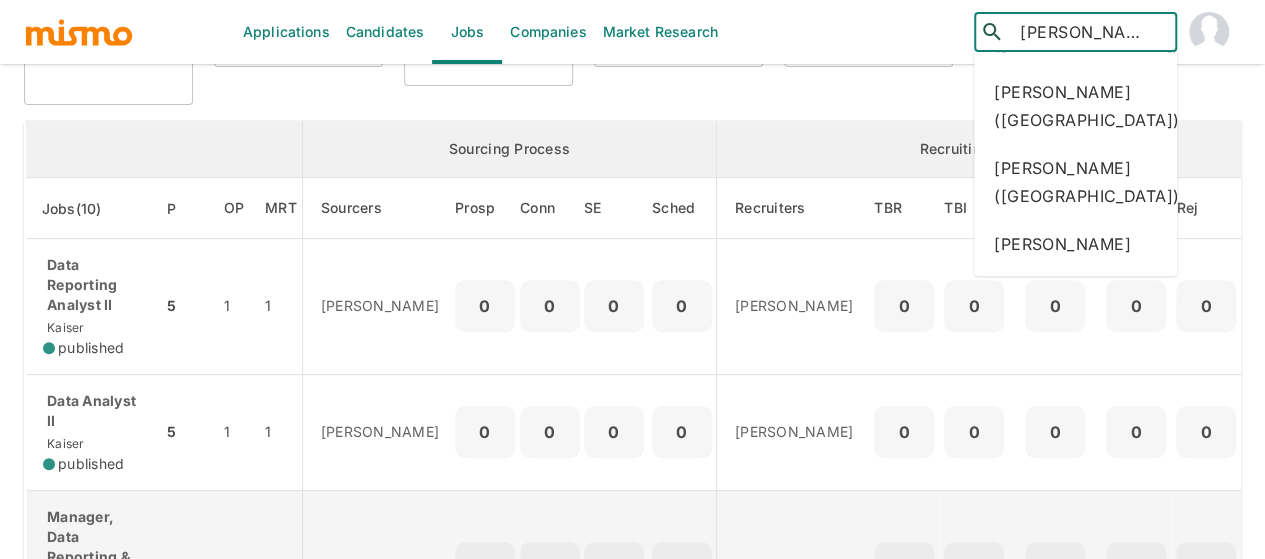 type on "calderon" 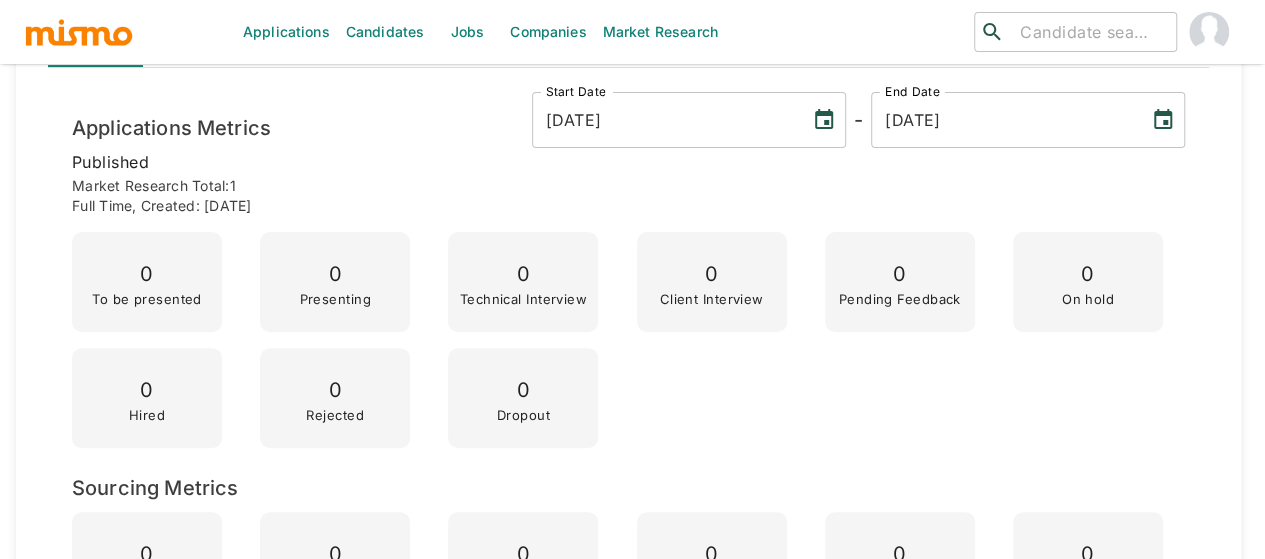 scroll, scrollTop: 0, scrollLeft: 0, axis: both 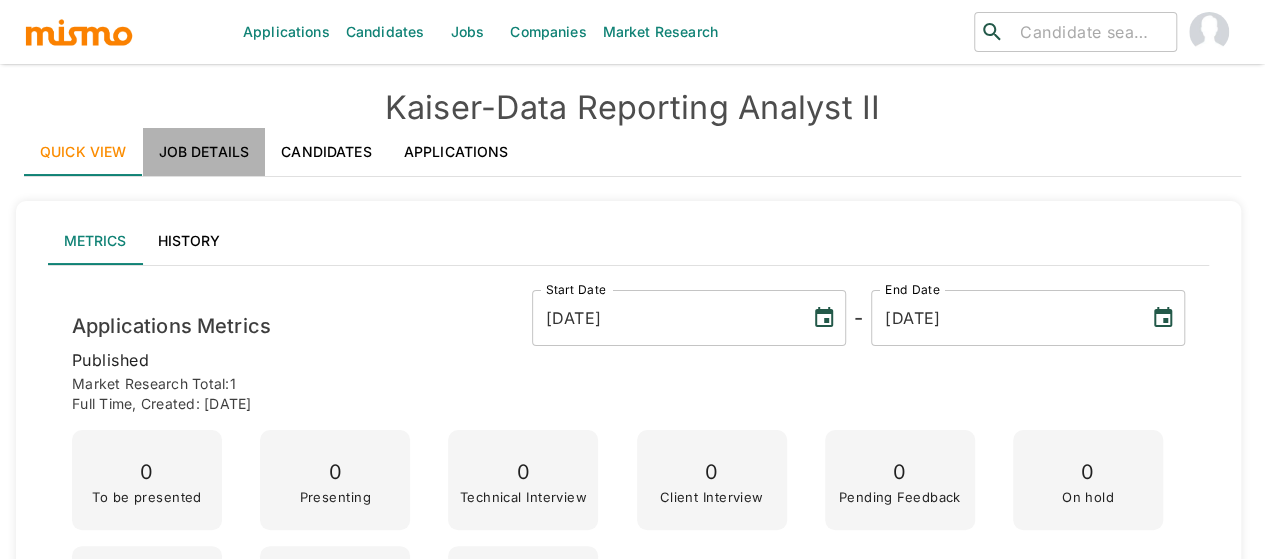 click on "Job Details" at bounding box center (204, 152) 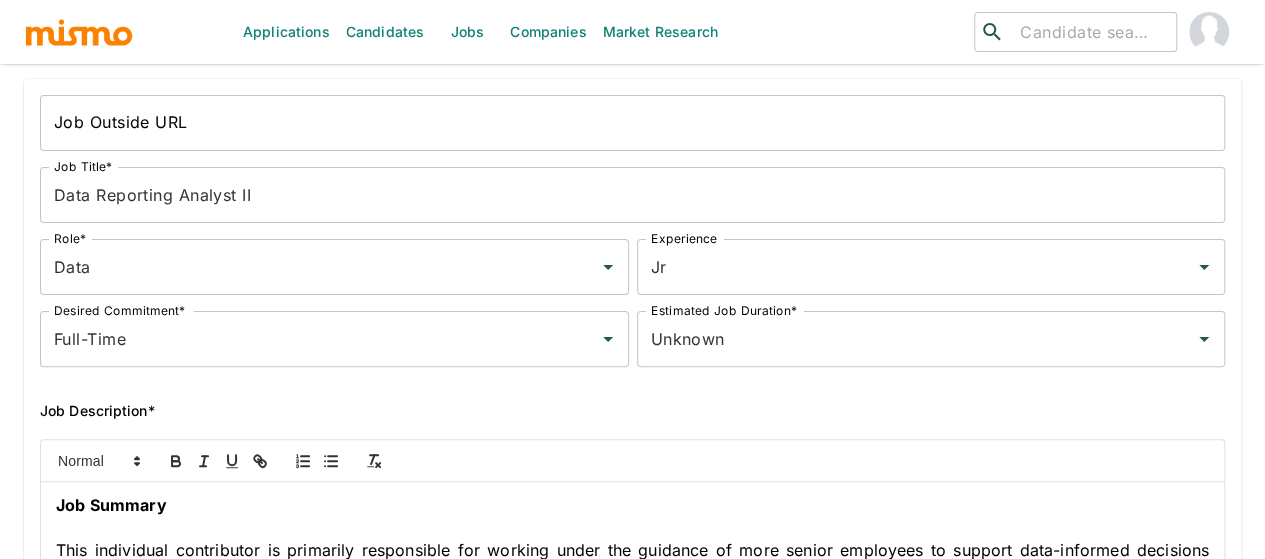 scroll, scrollTop: 300, scrollLeft: 0, axis: vertical 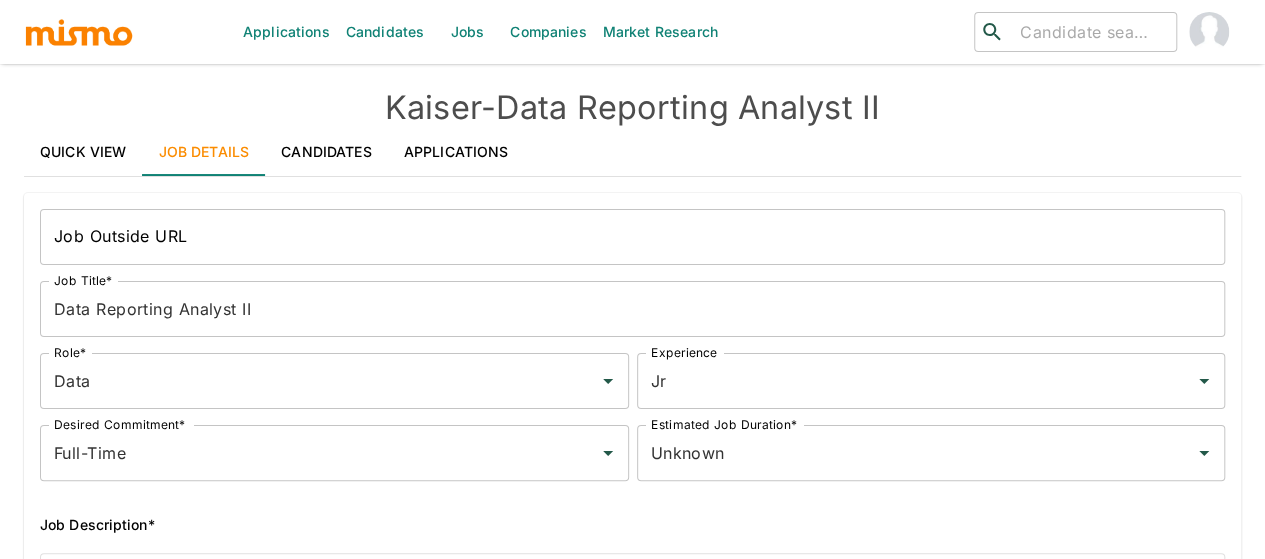 click on "Jobs" at bounding box center (467, 32) 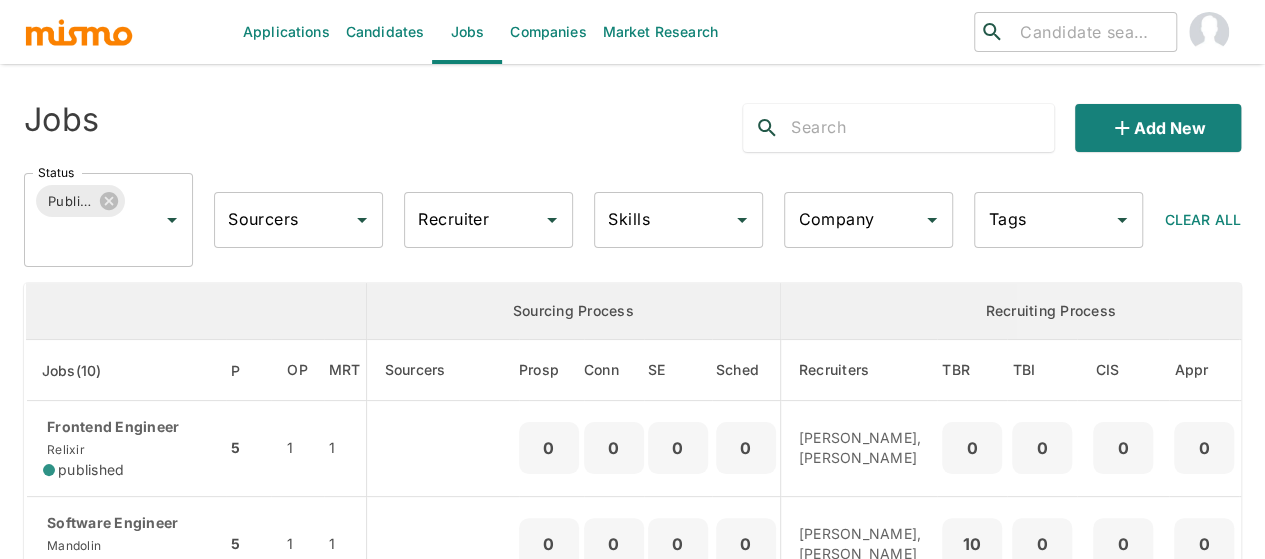 click on "Recruiter" at bounding box center (473, 220) 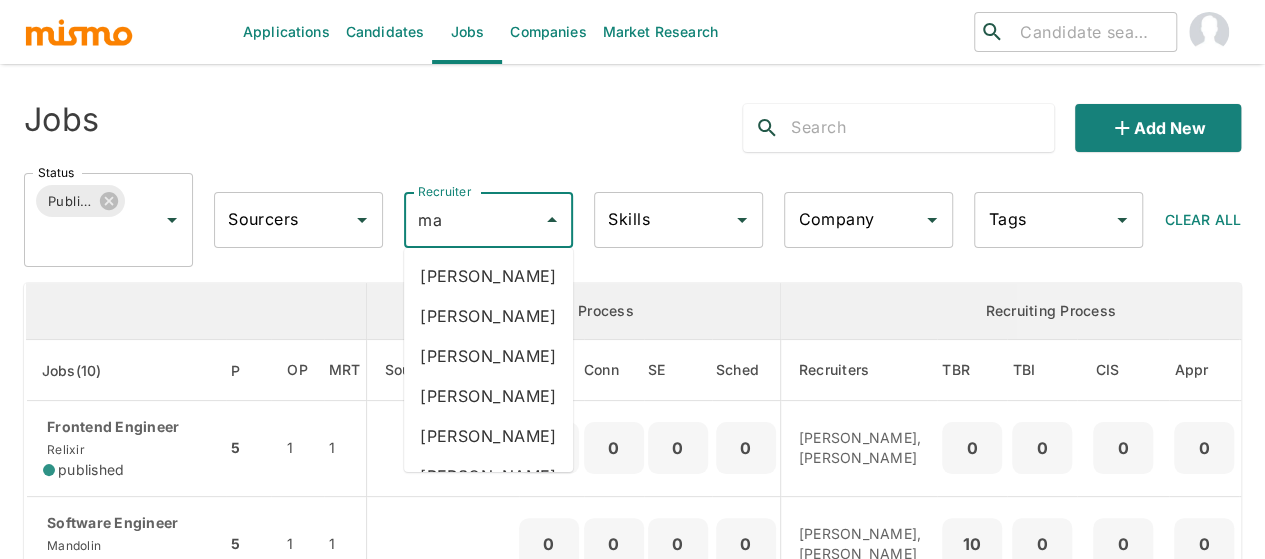type on "mai" 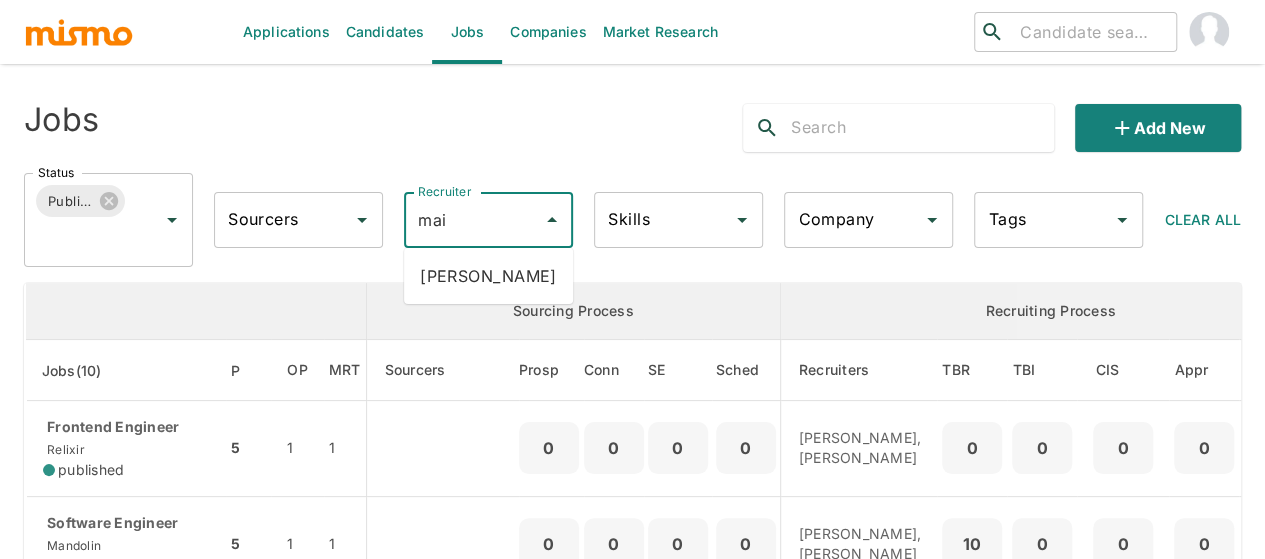 click on "Maia Reyes" at bounding box center (488, 276) 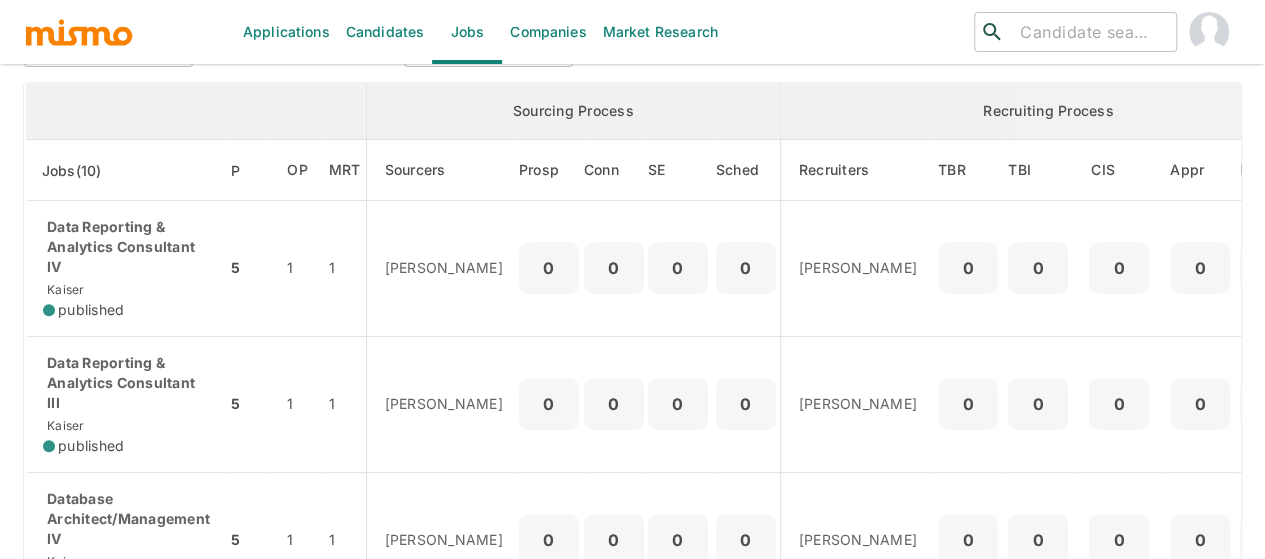 scroll, scrollTop: 300, scrollLeft: 0, axis: vertical 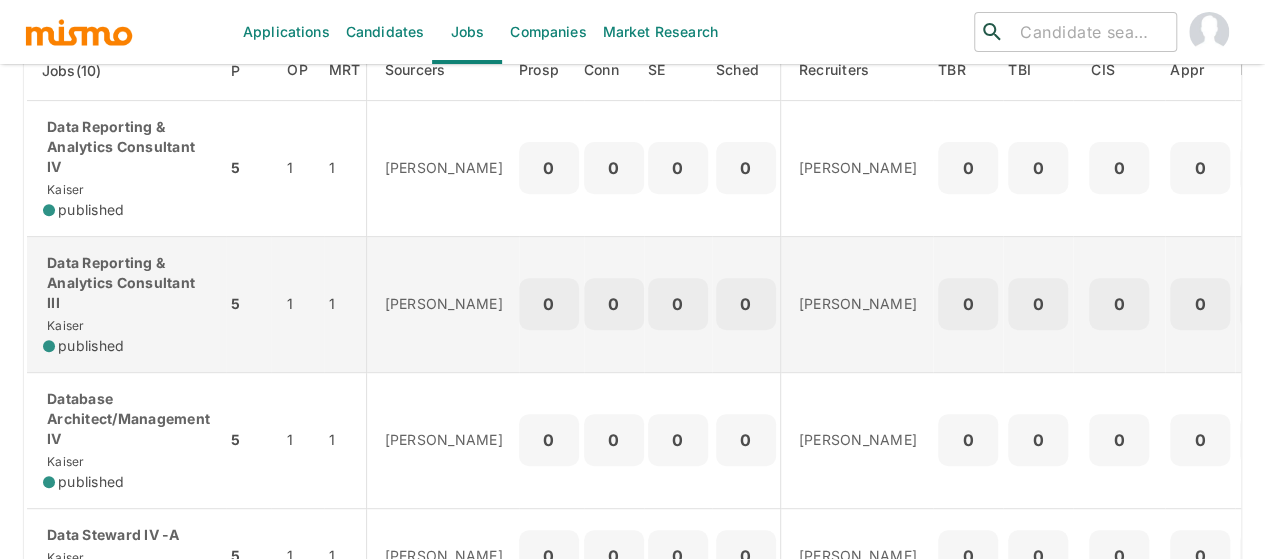 click on "Data Reporting &  Analytics Consultant III" at bounding box center (126, 283) 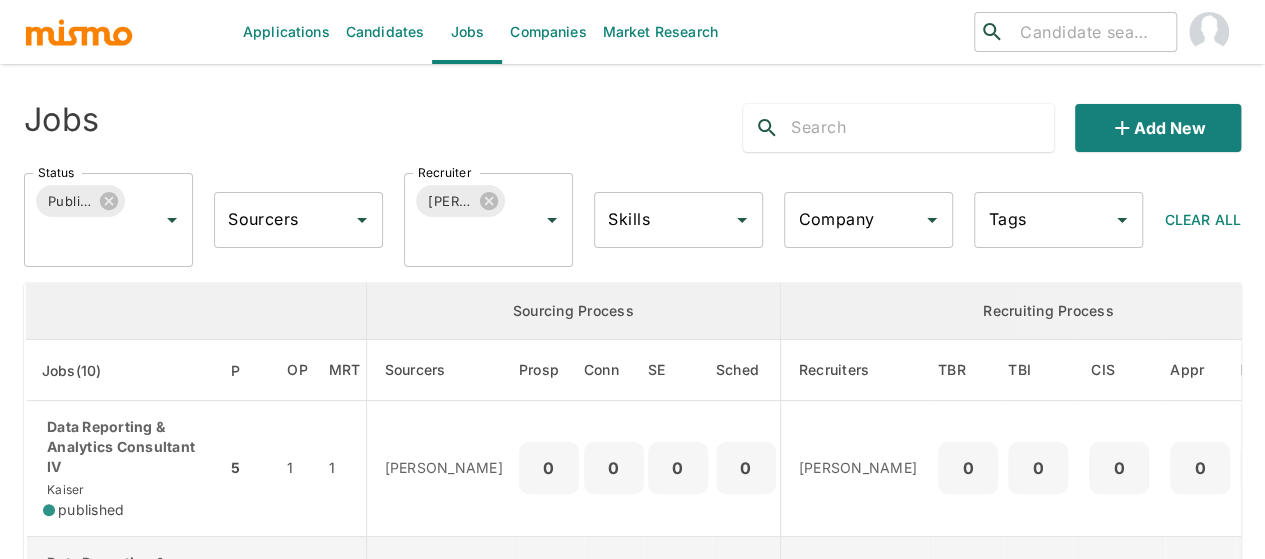 scroll, scrollTop: 0, scrollLeft: 0, axis: both 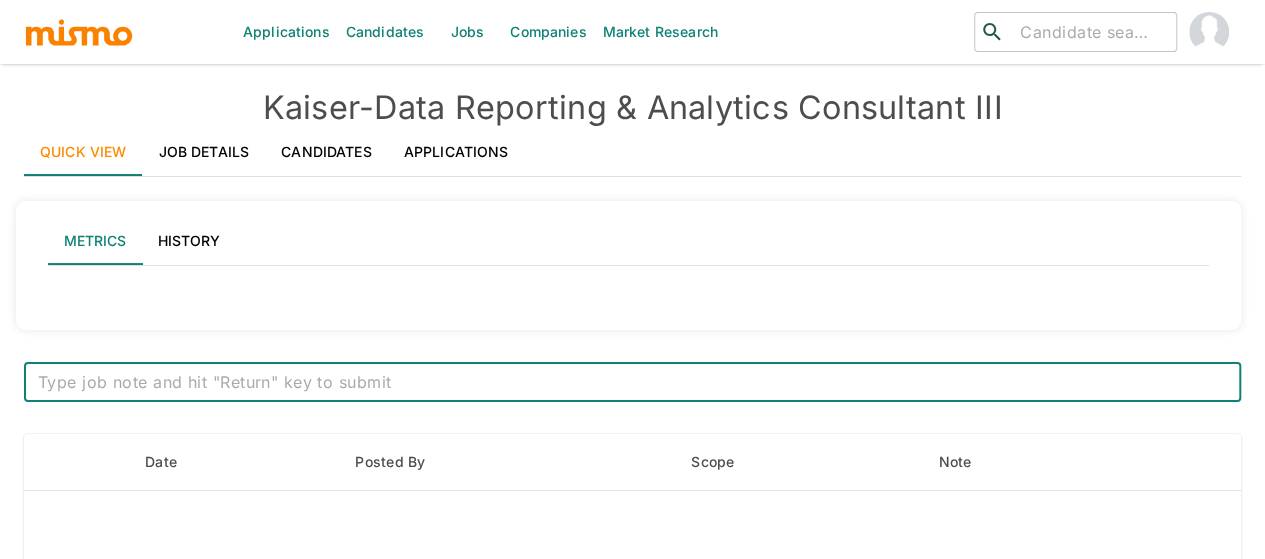 click on "Job Details" at bounding box center [204, 152] 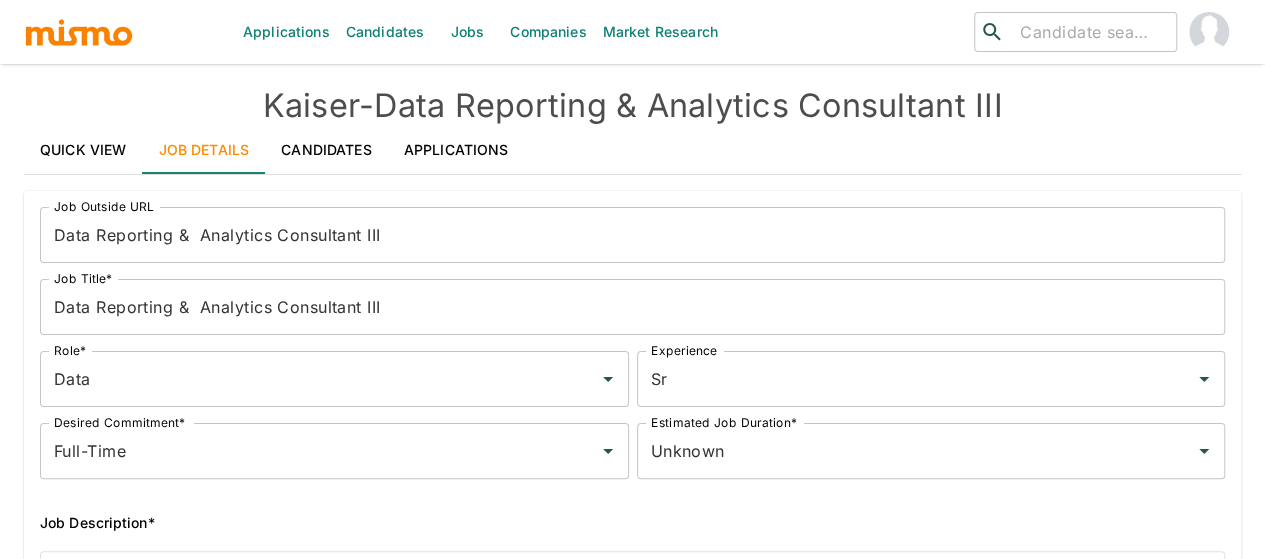 scroll, scrollTop: 500, scrollLeft: 0, axis: vertical 